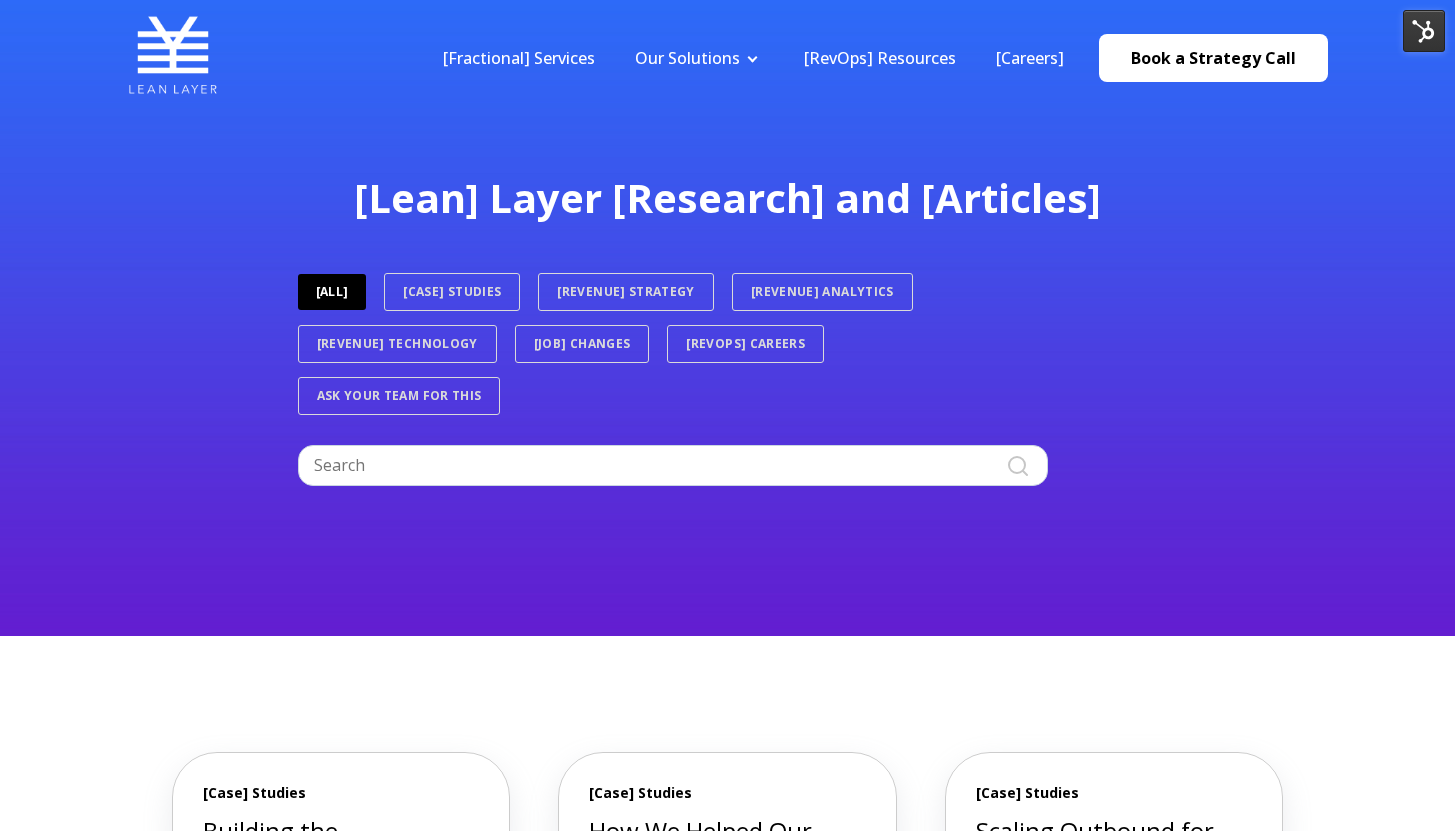 scroll, scrollTop: 0, scrollLeft: 0, axis: both 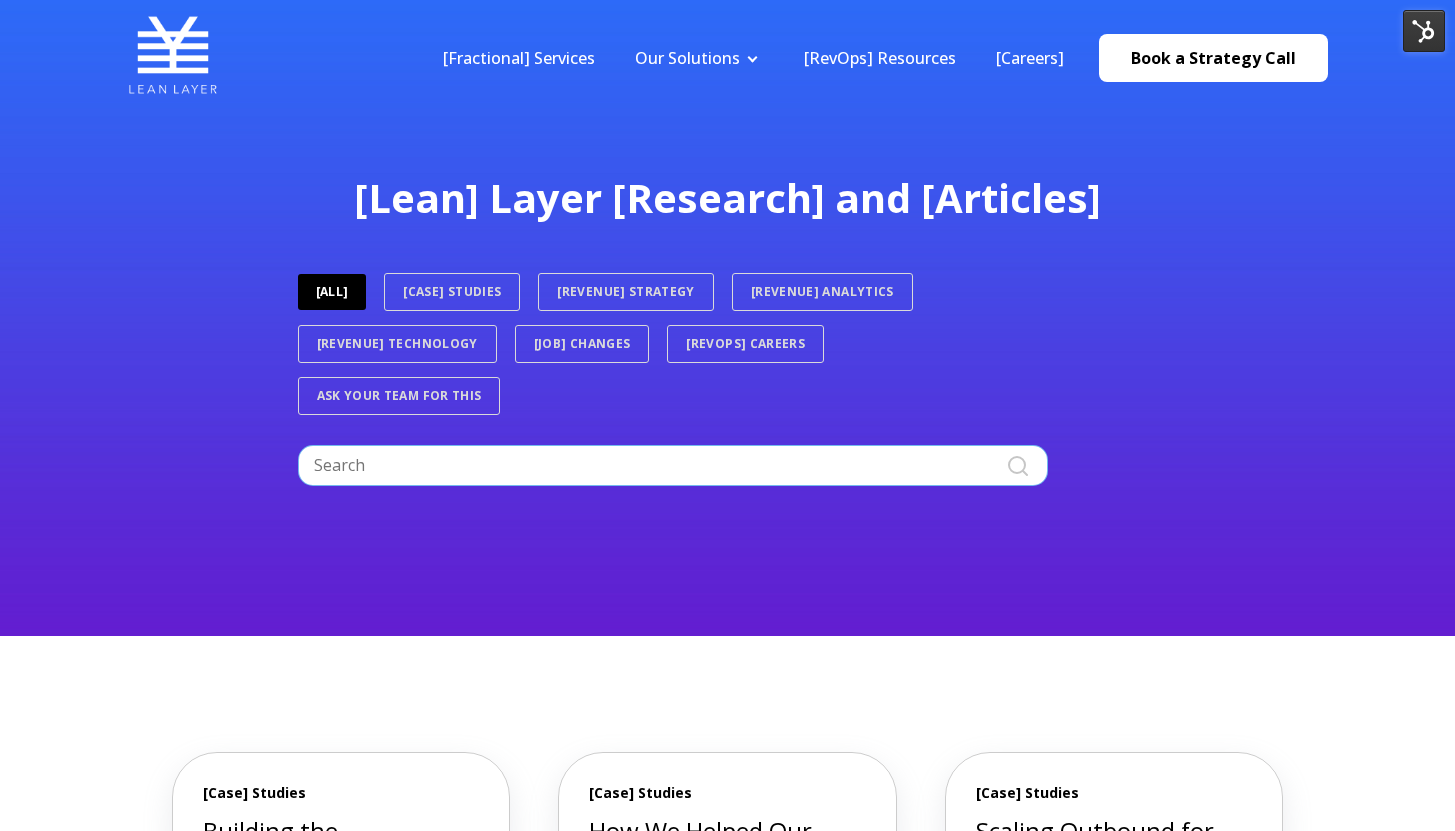 click at bounding box center [673, 465] 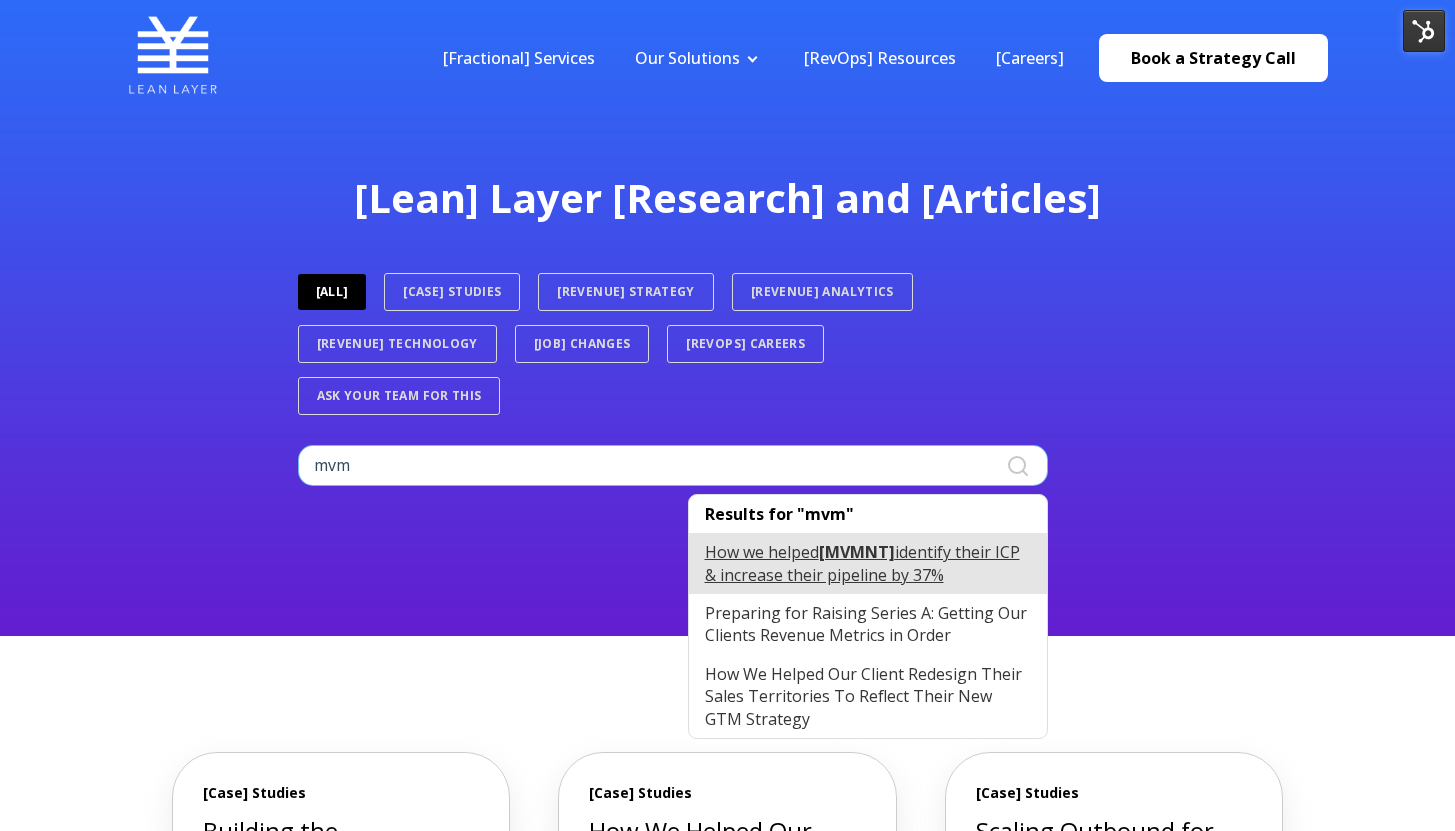 type on "mvm" 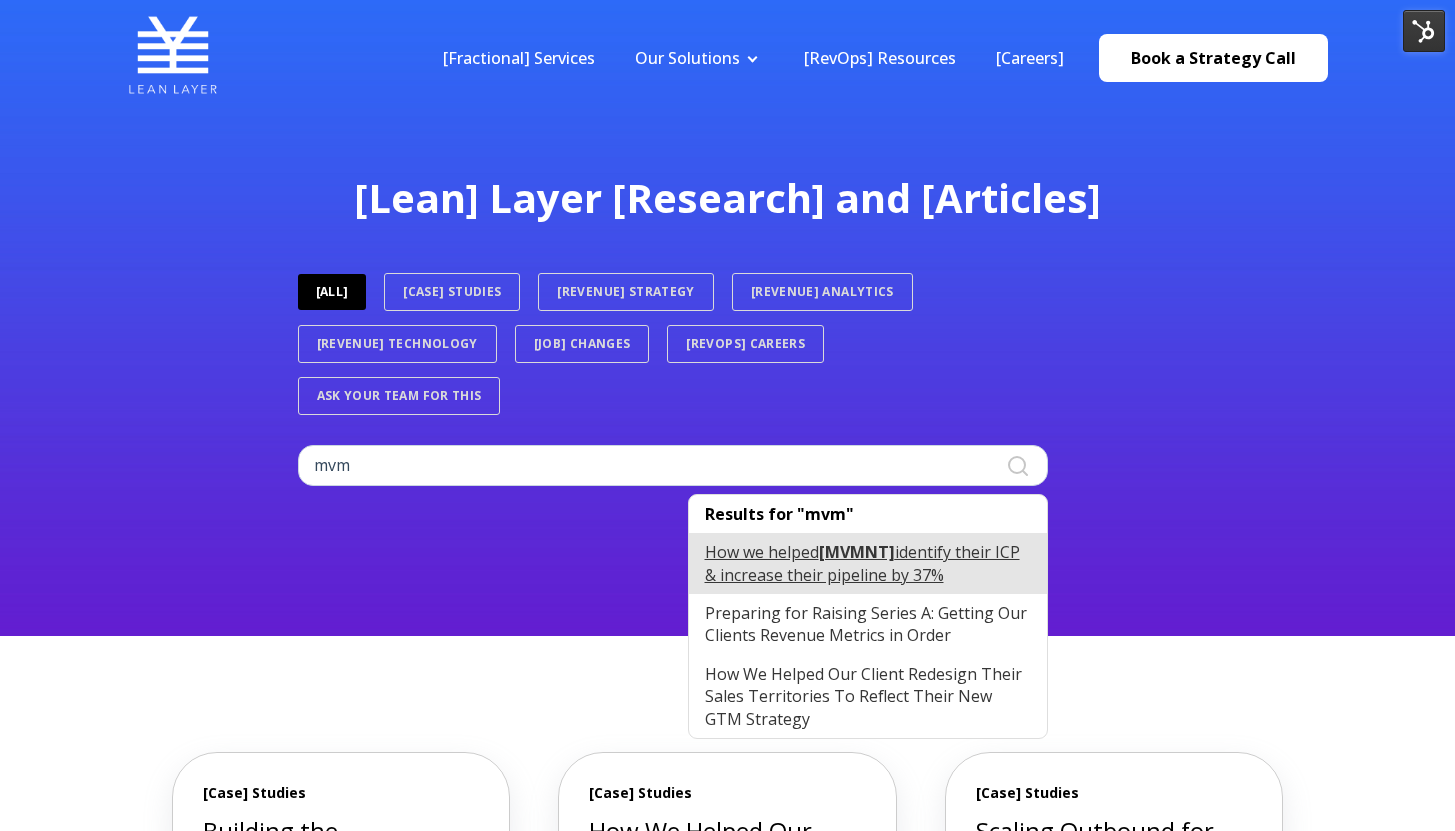 click on "How we helped  MVMNT  identify their ICP & increase their pipeline by 37%" at bounding box center (868, 563) 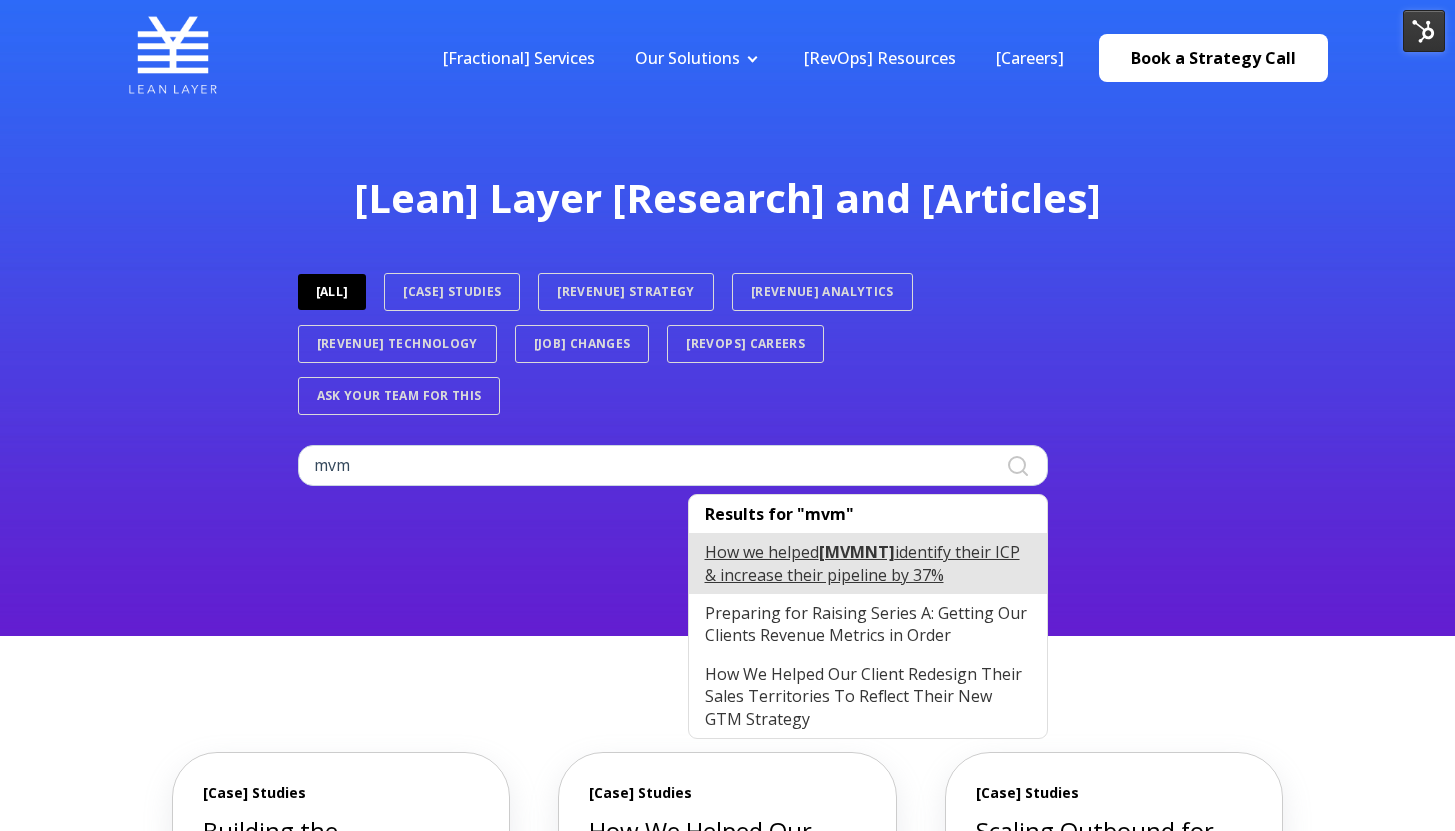click on "How we helped  MVMNT  identify their ICP & increase their pipeline by 37%" at bounding box center [868, 563] 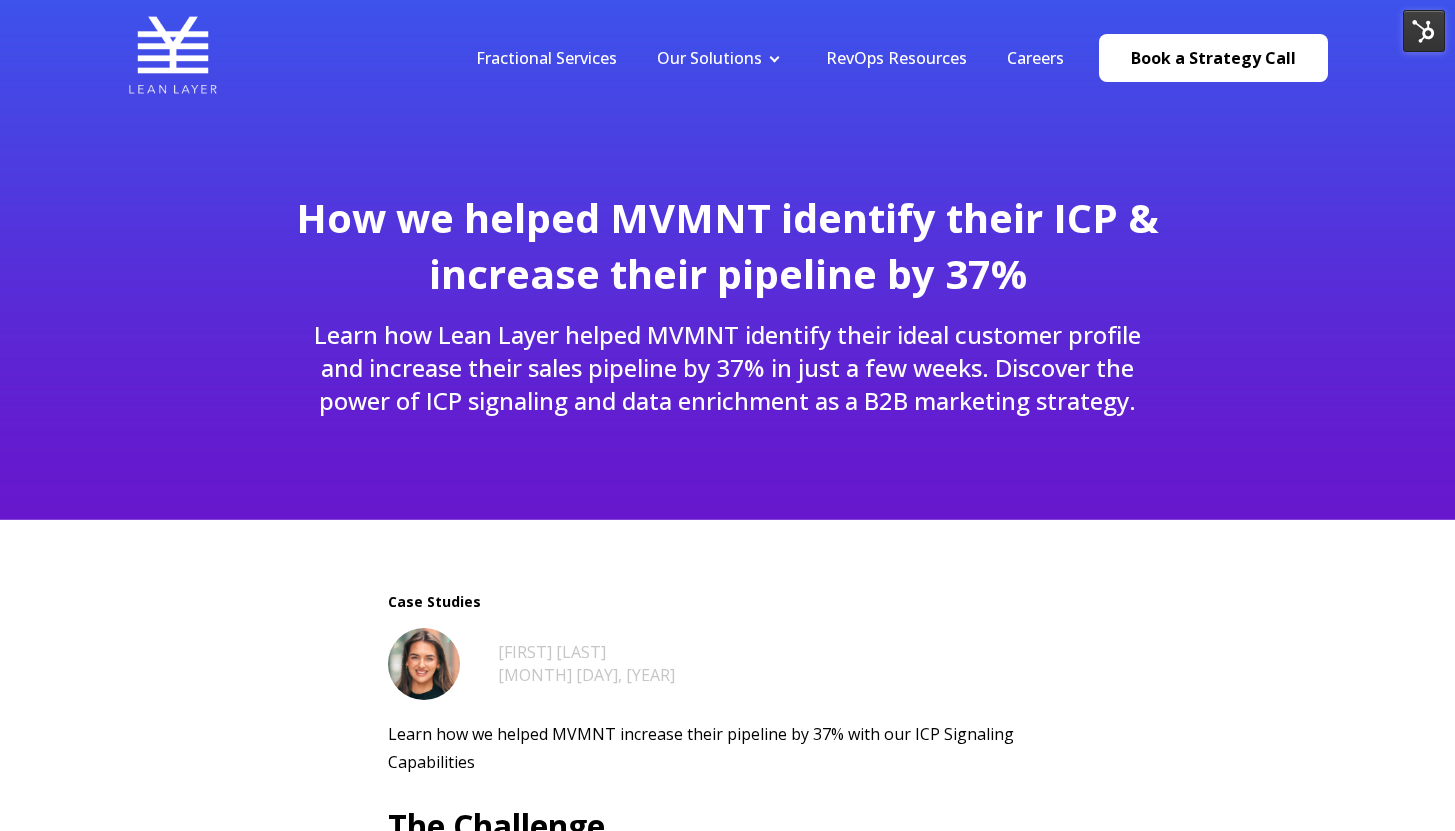 scroll, scrollTop: 0, scrollLeft: 0, axis: both 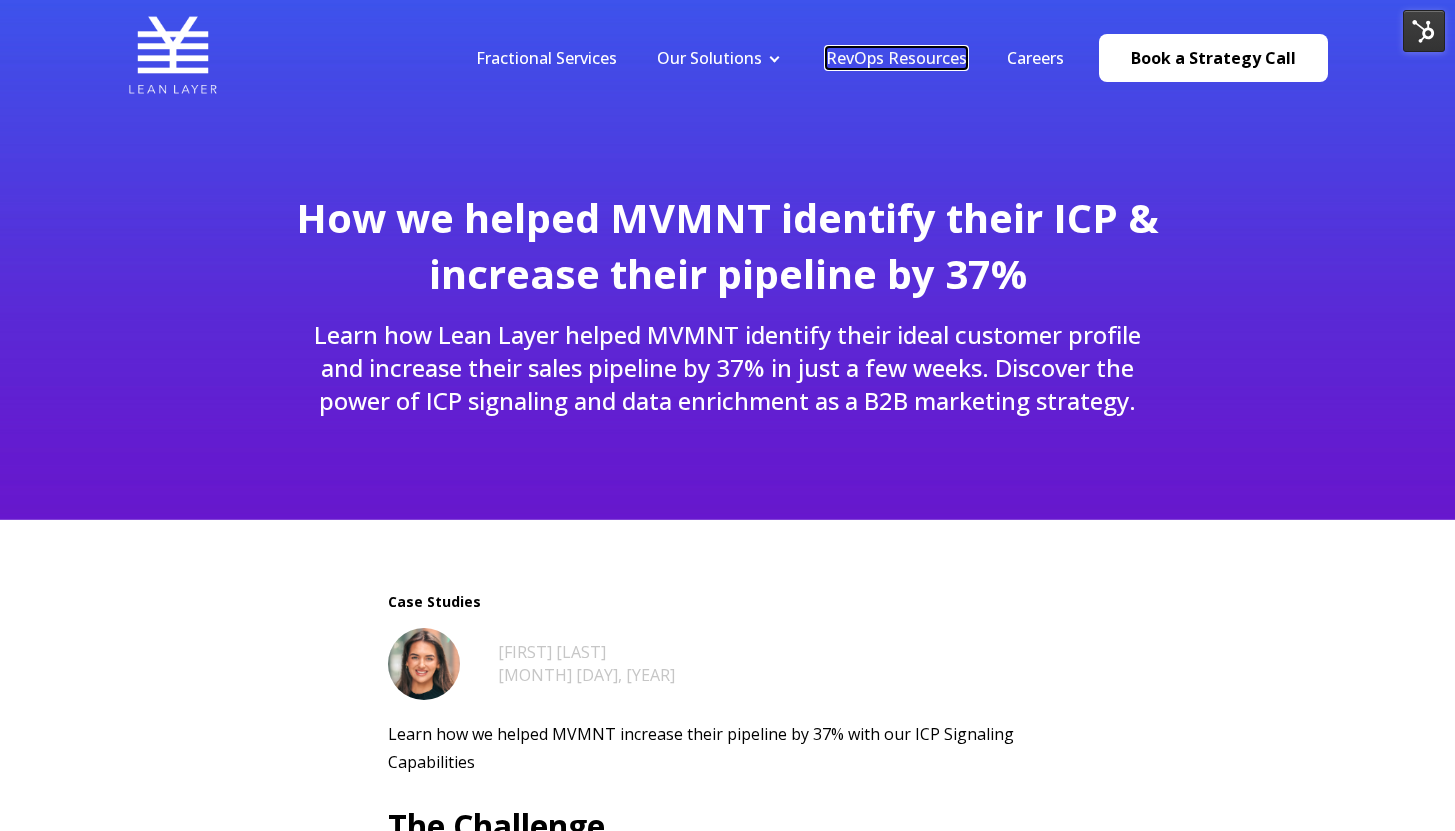 click on "RevOps Resources" at bounding box center [896, 58] 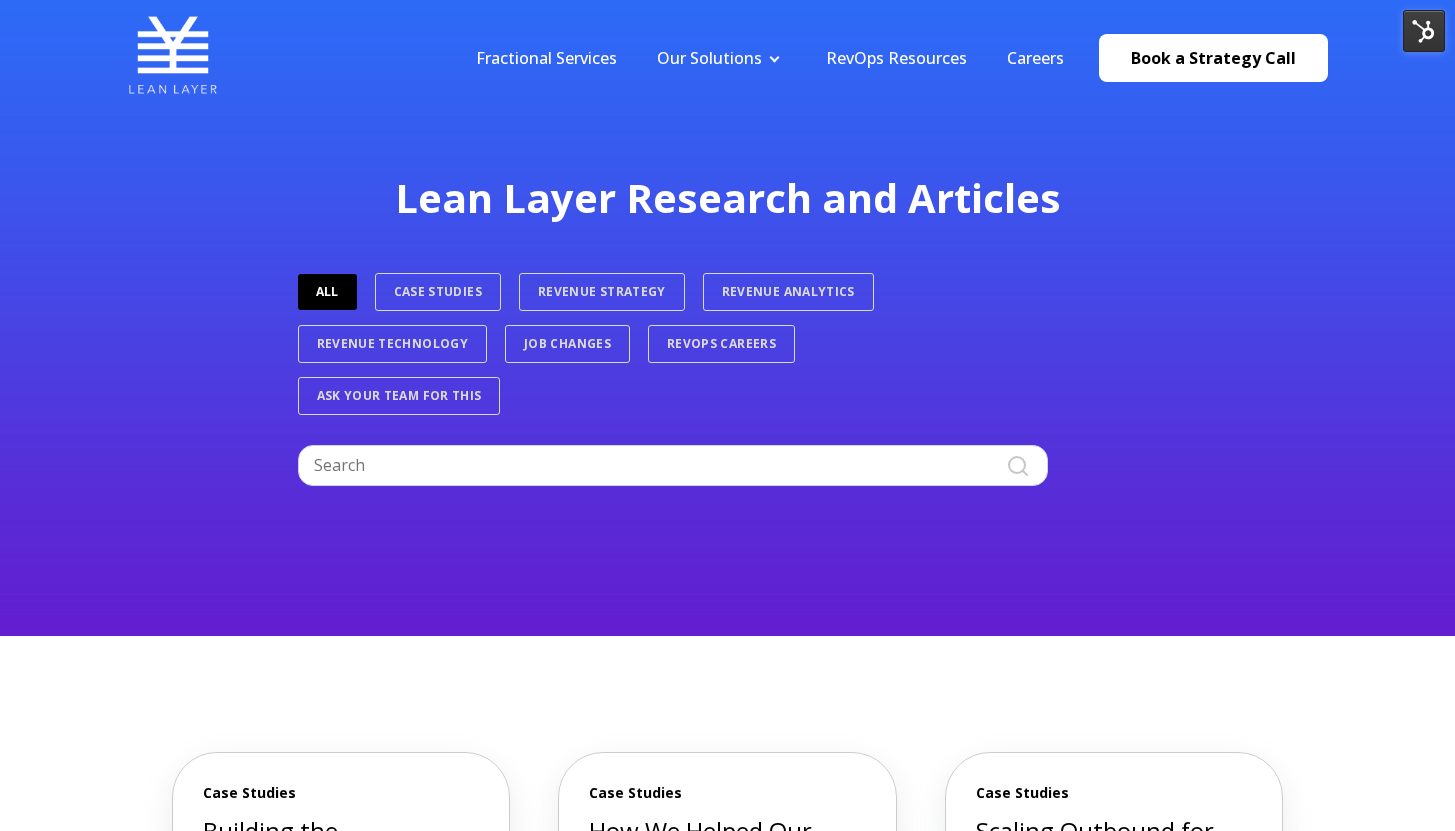 scroll, scrollTop: 0, scrollLeft: 0, axis: both 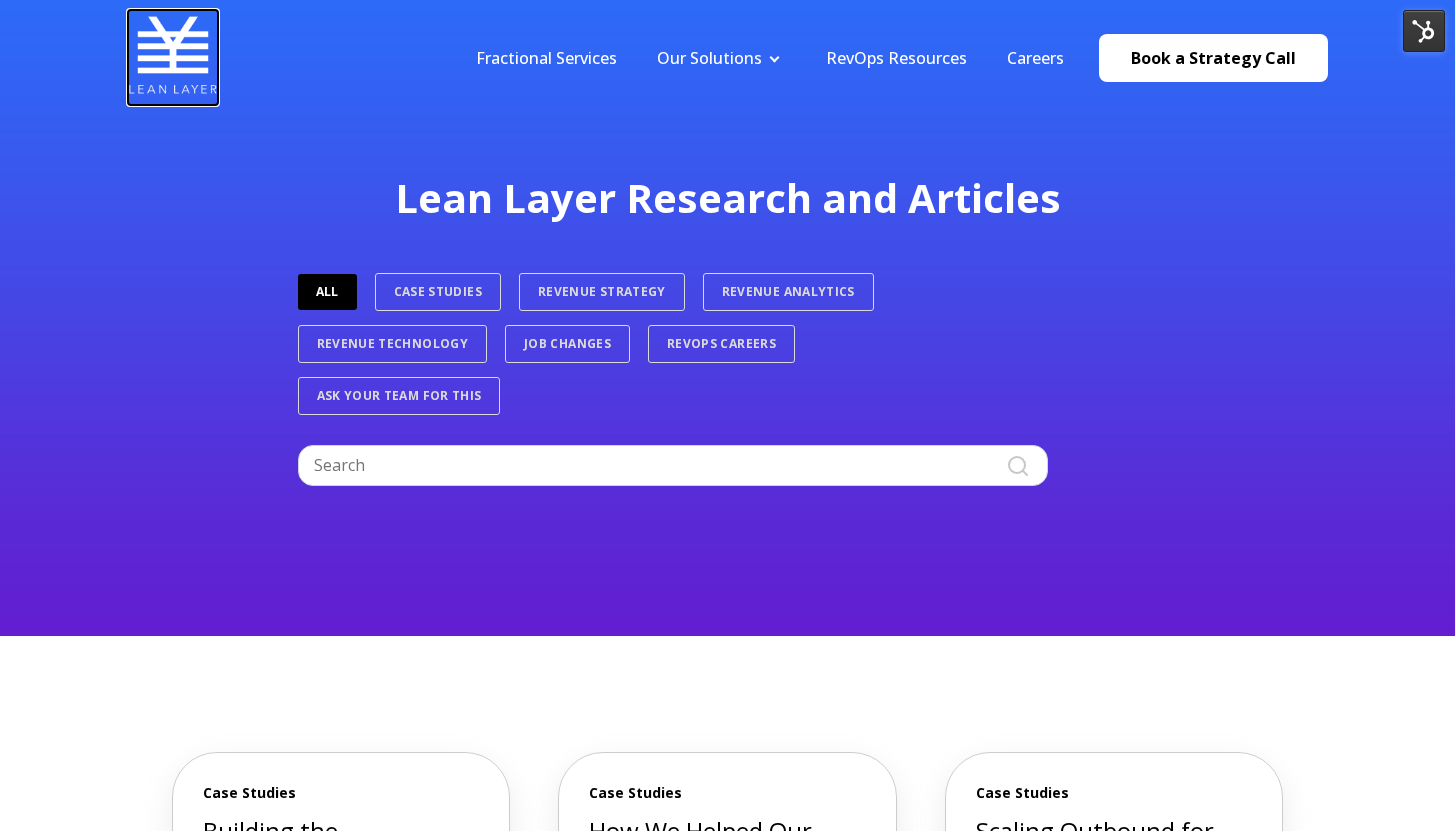 click at bounding box center (173, 55) 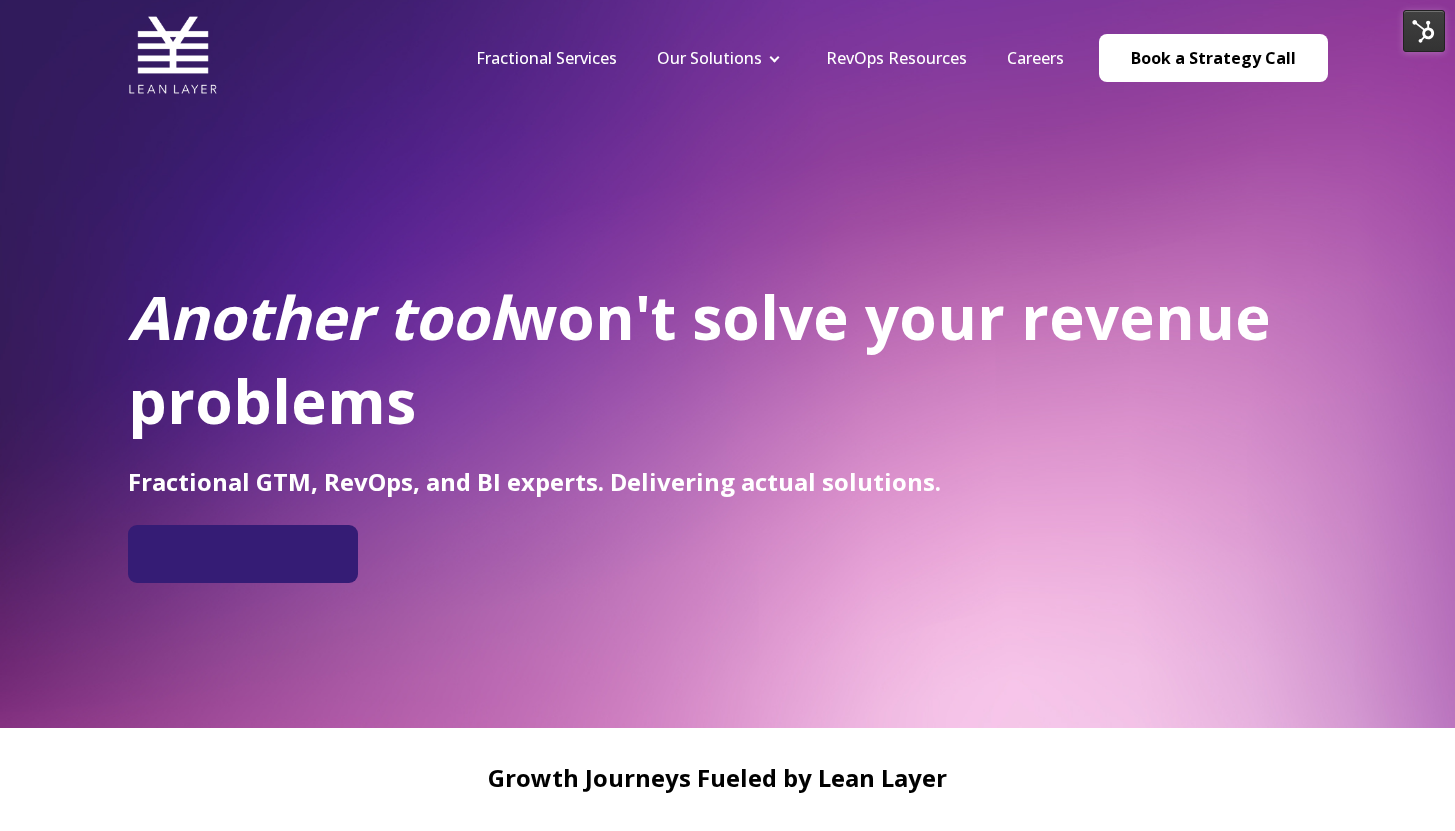 scroll, scrollTop: 0, scrollLeft: 0, axis: both 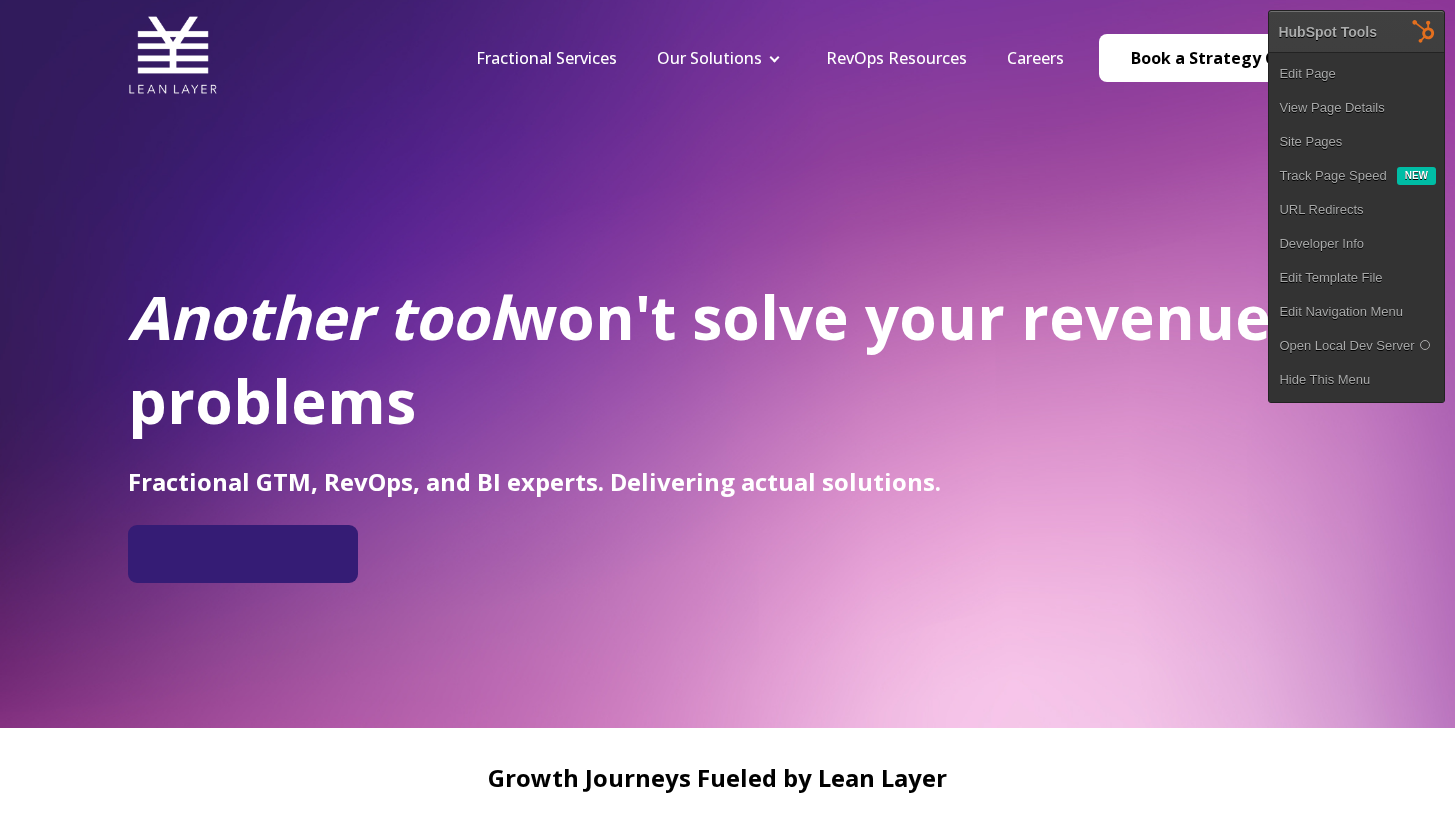 click at bounding box center (1424, 31) 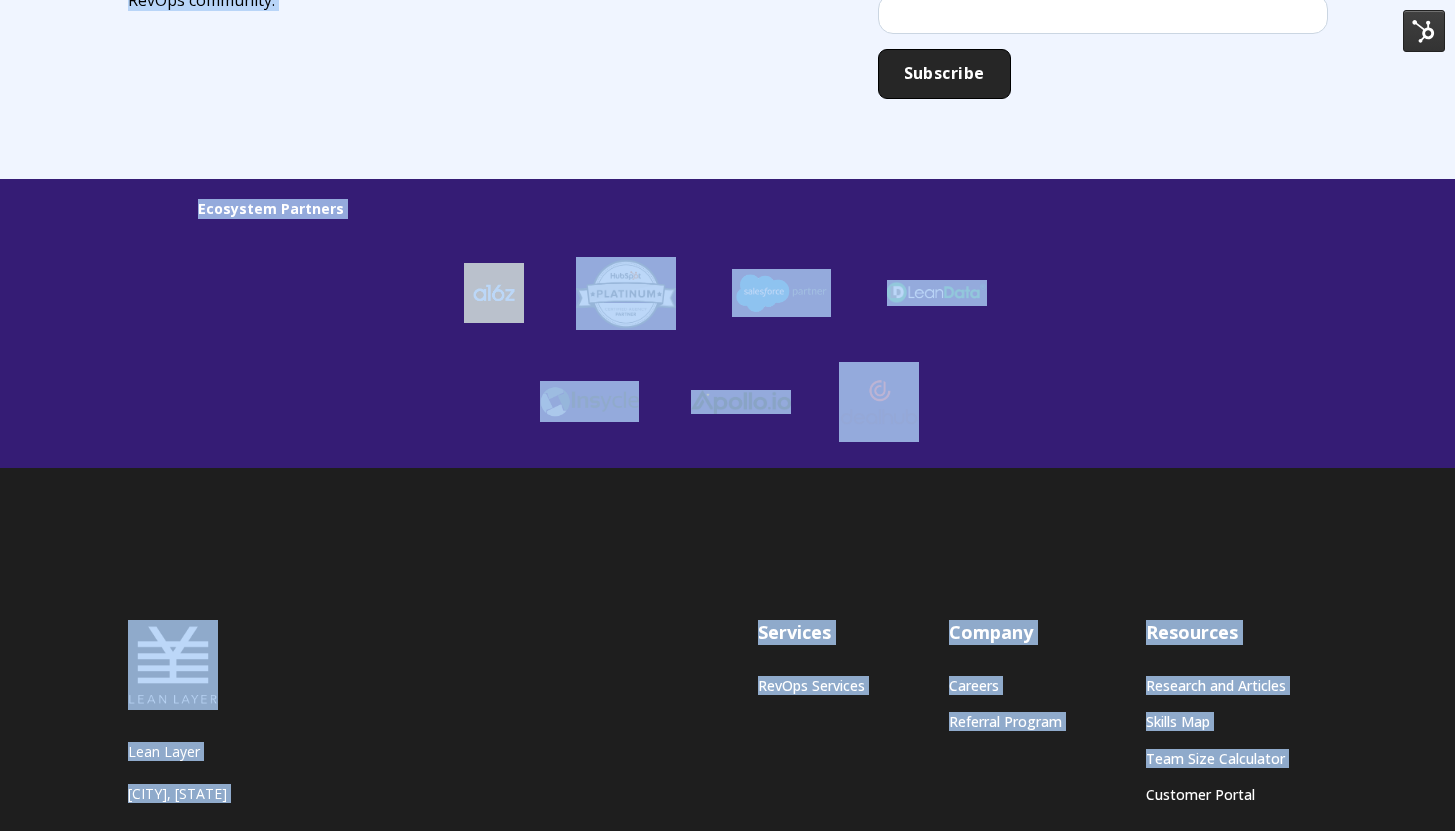 scroll, scrollTop: 5559, scrollLeft: 0, axis: vertical 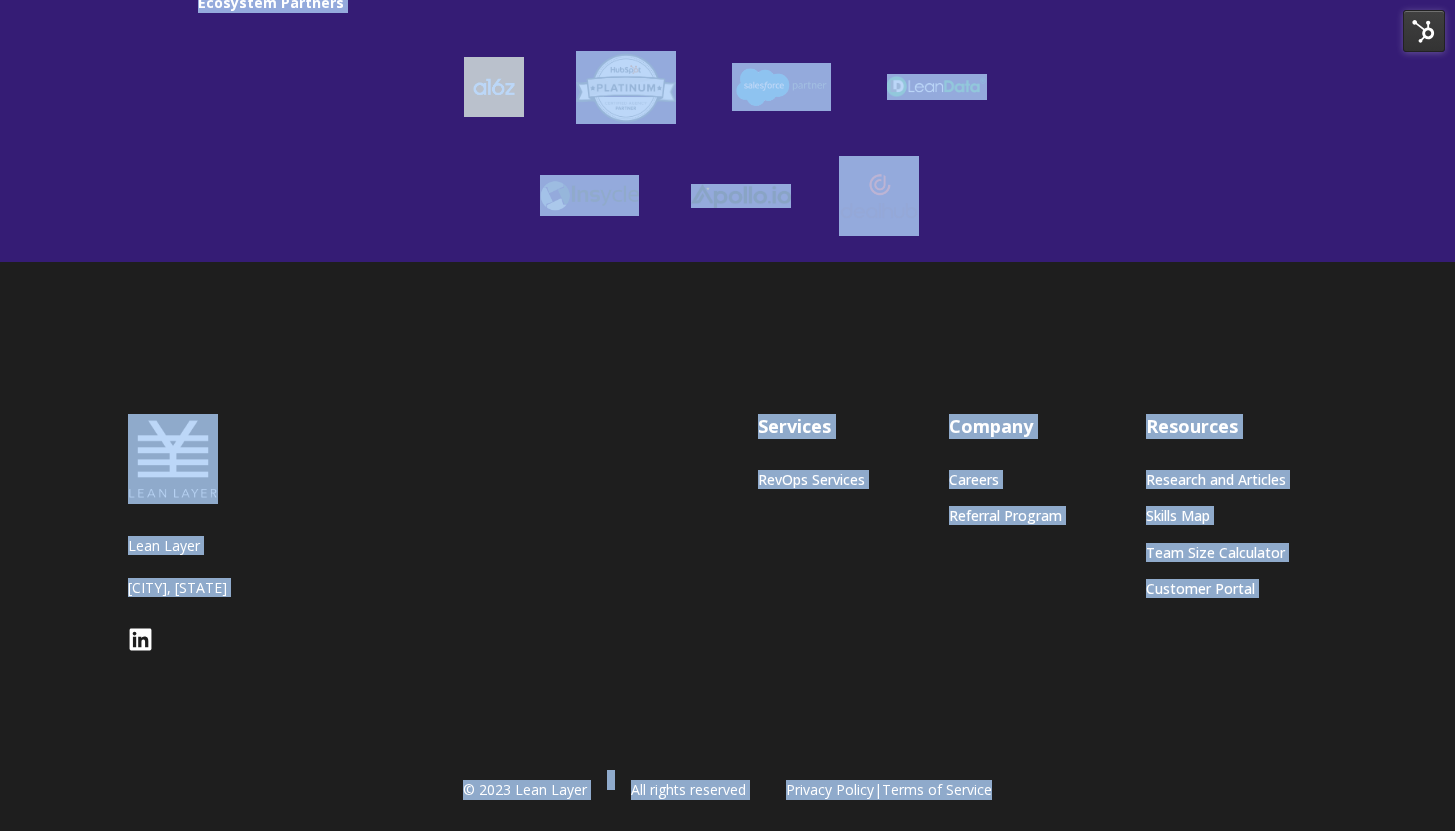 drag, startPoint x: 1469, startPoint y: 52, endPoint x: 1469, endPoint y: 823, distance: 771 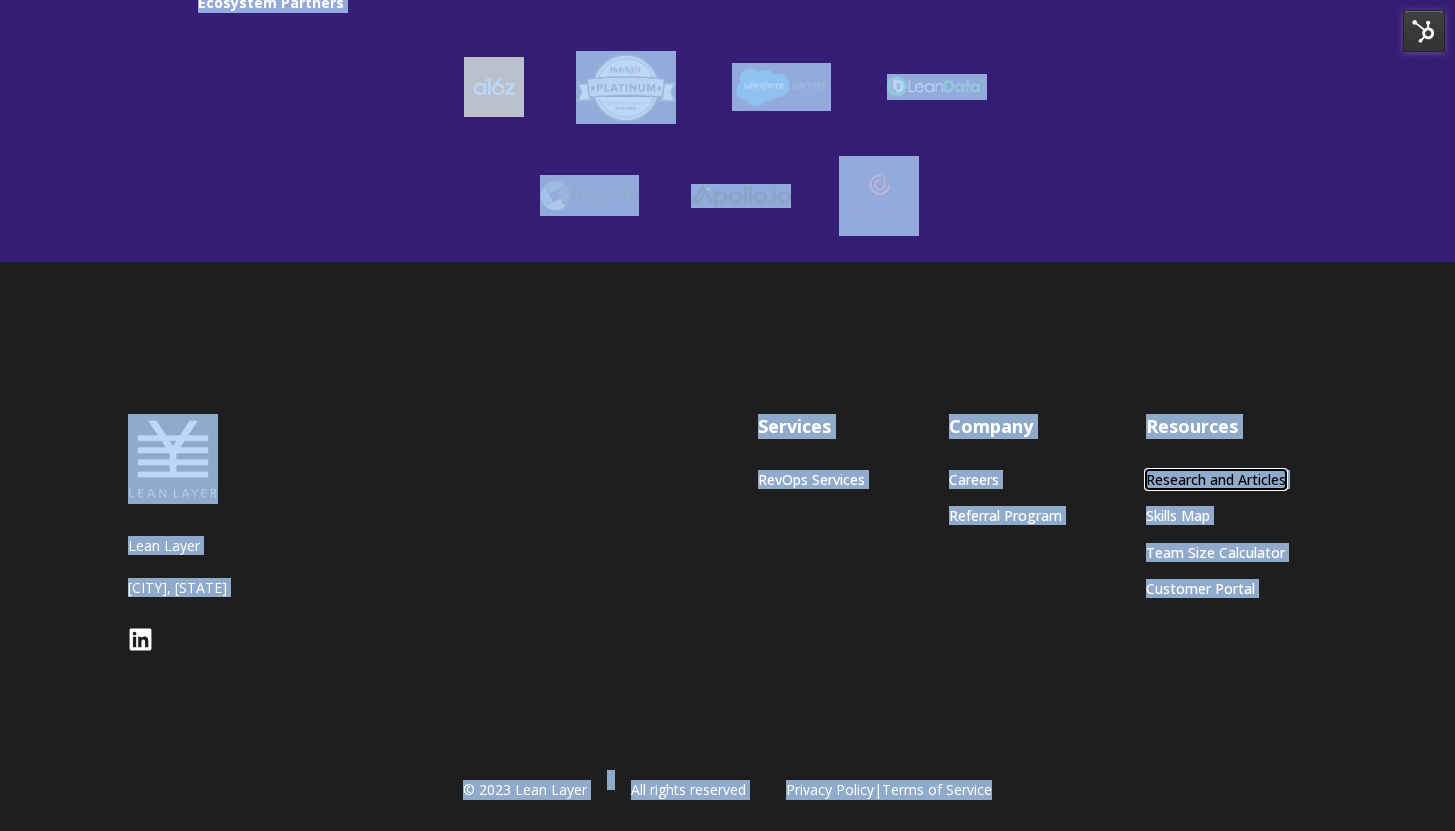 click on "[Research] and [Articles]" at bounding box center (1216, 479) 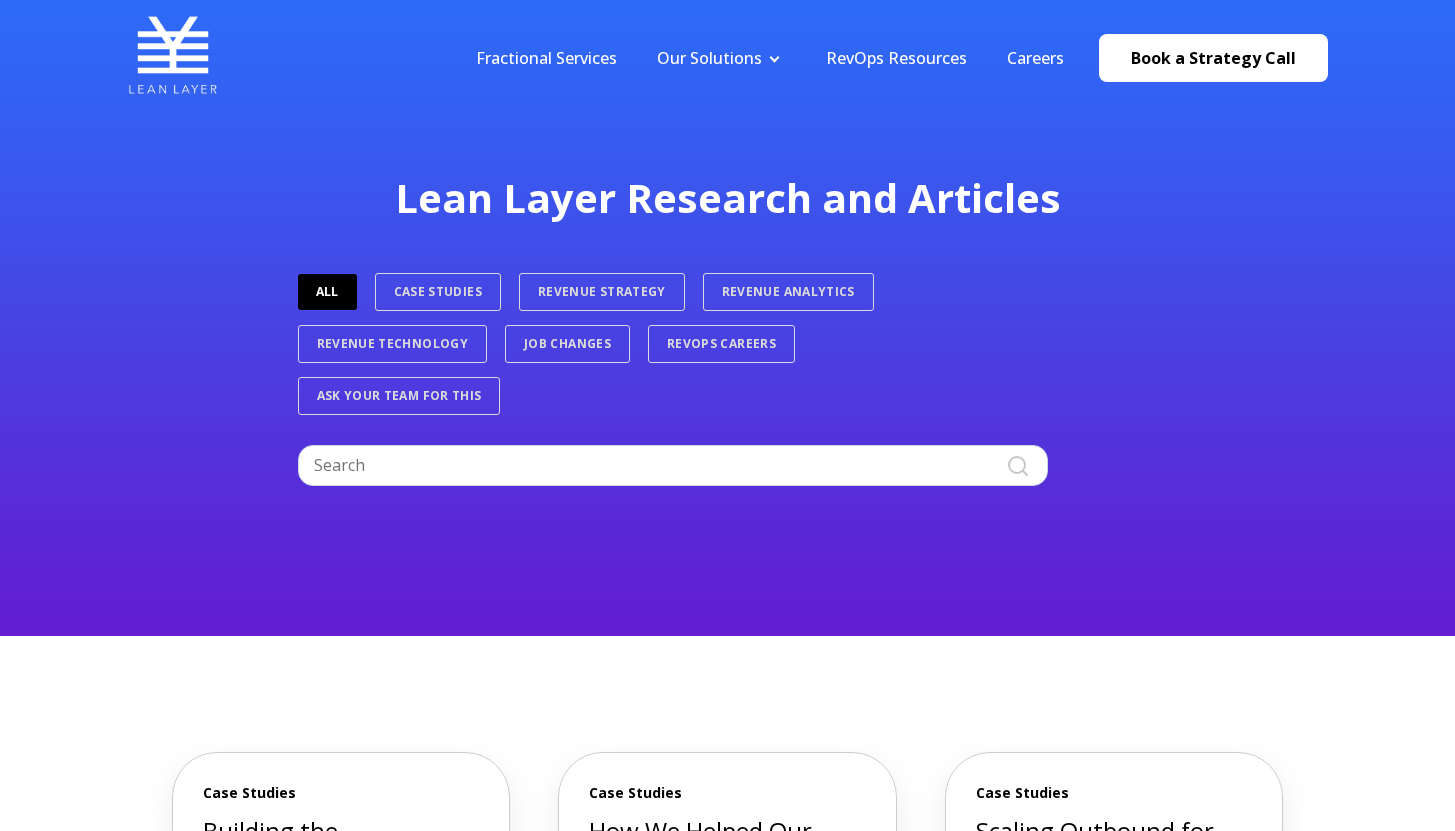 scroll, scrollTop: 0, scrollLeft: 0, axis: both 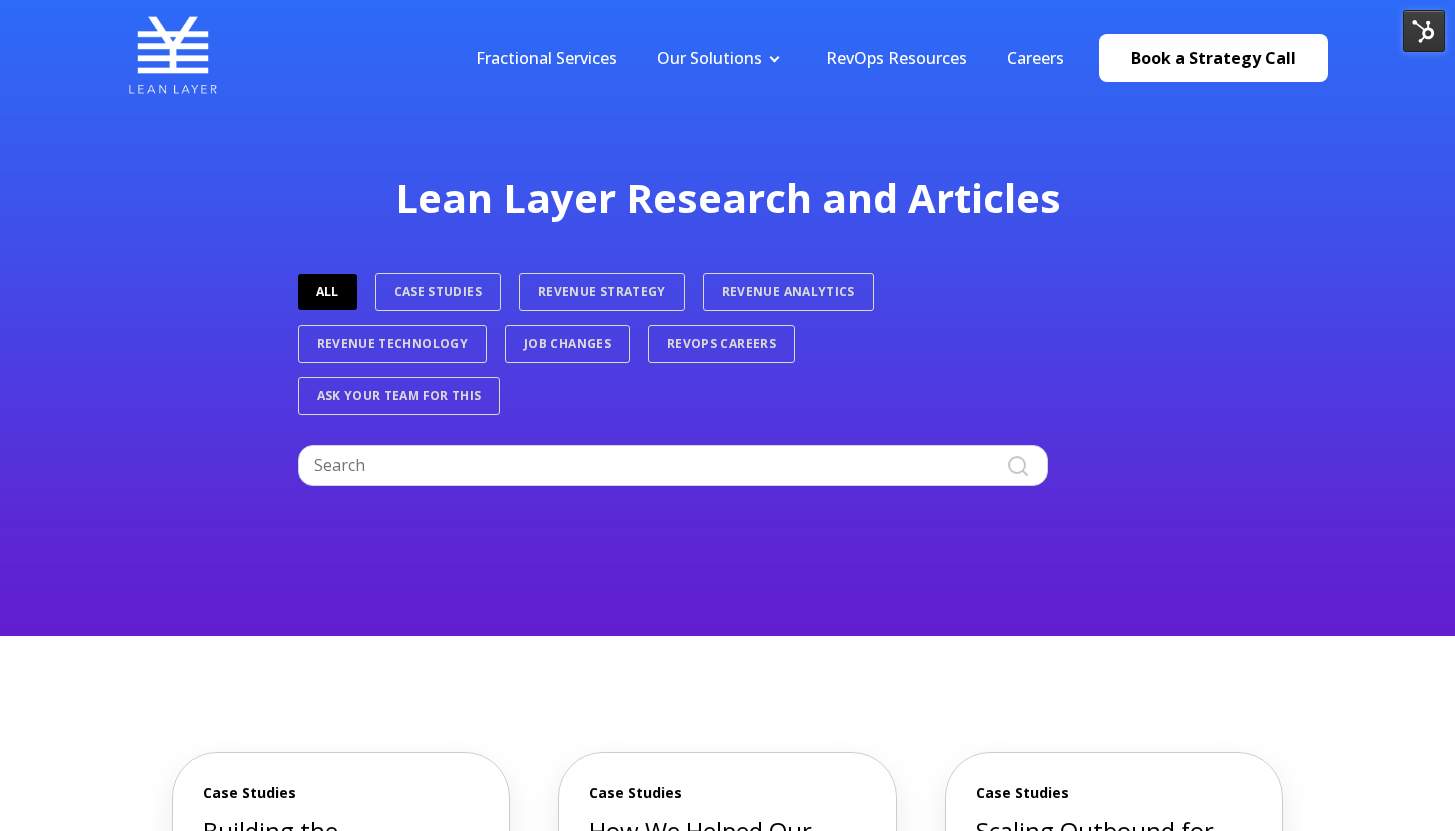 click at bounding box center [1424, 31] 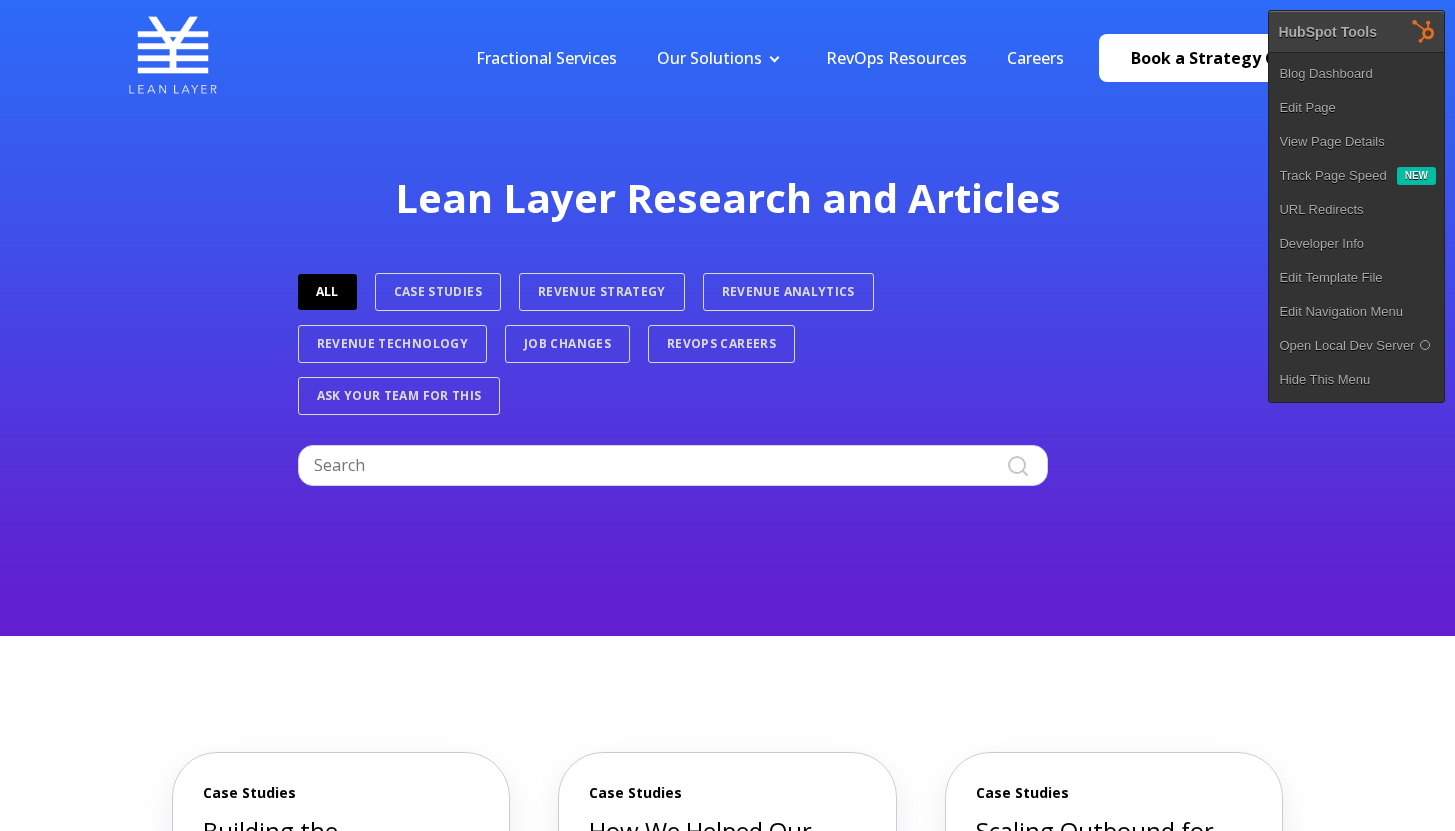 click on "Lean Layer Research and Articles
ALL
Case Studies
Revenue Strategy
Revenue Analytics
Revenue Technology
Job Changes
RevOps Careers
Ask Your Team For This" at bounding box center (727, 318) 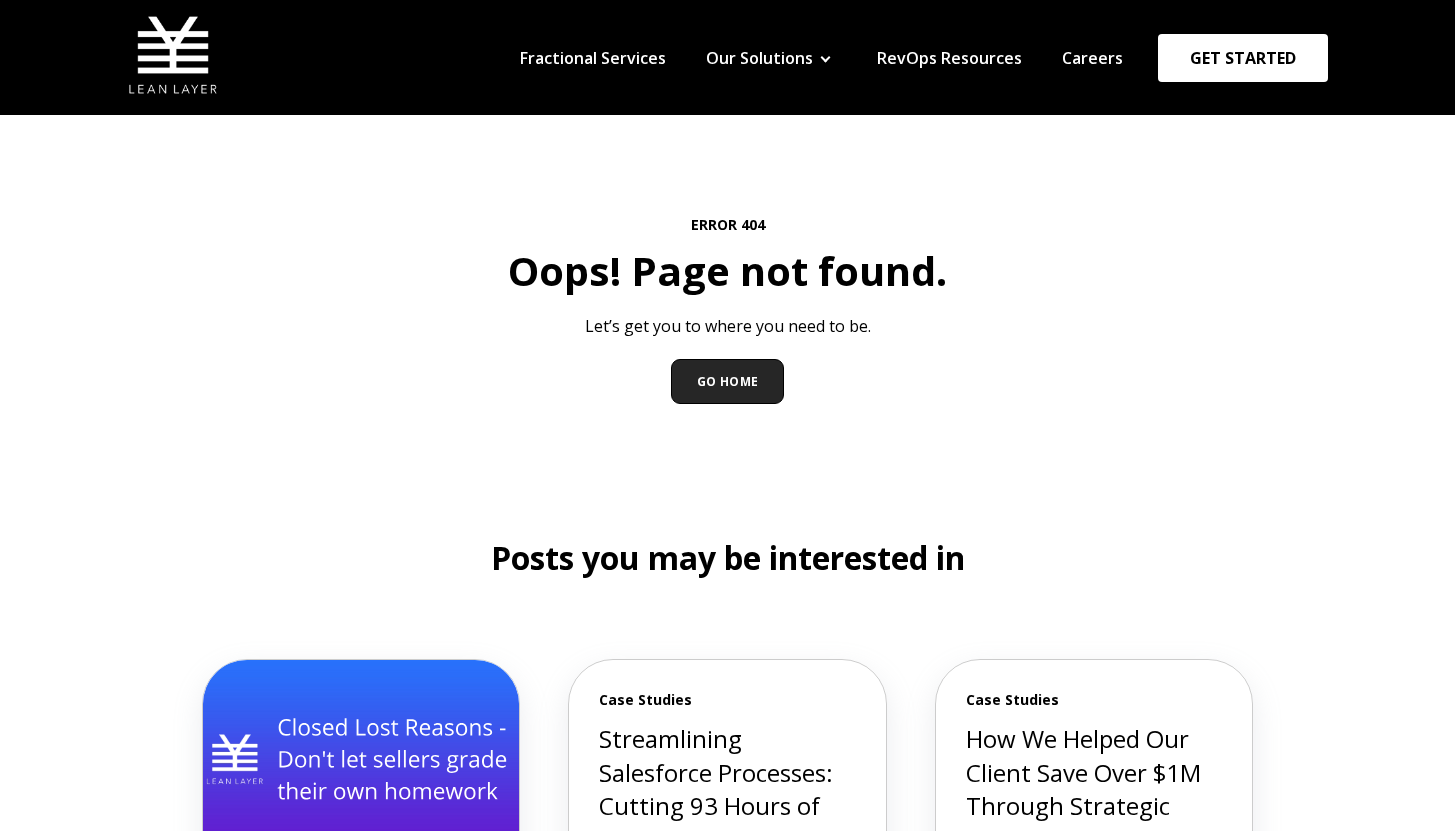 scroll, scrollTop: 0, scrollLeft: 0, axis: both 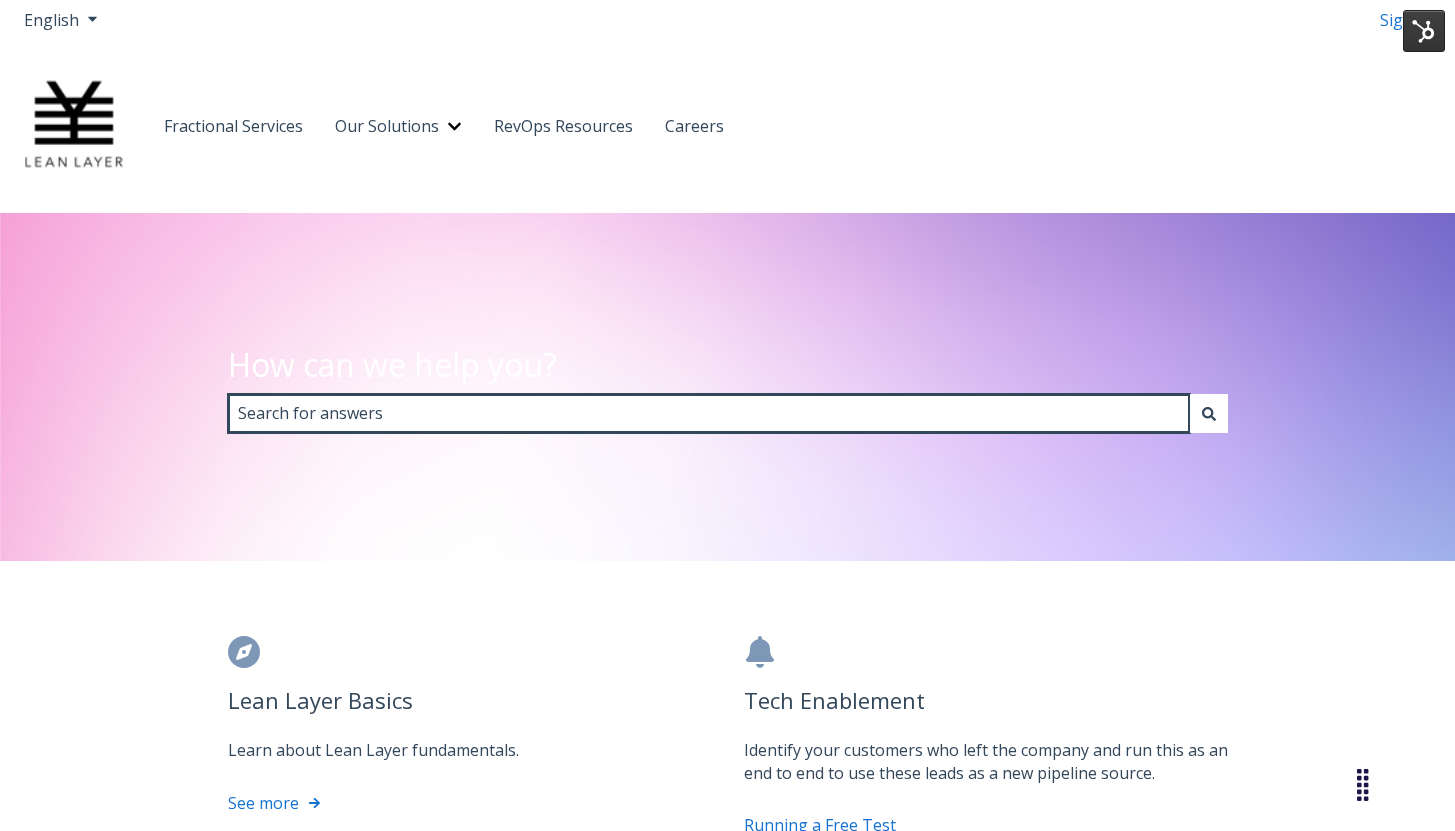 click on "How can we help you?" at bounding box center (709, 413) 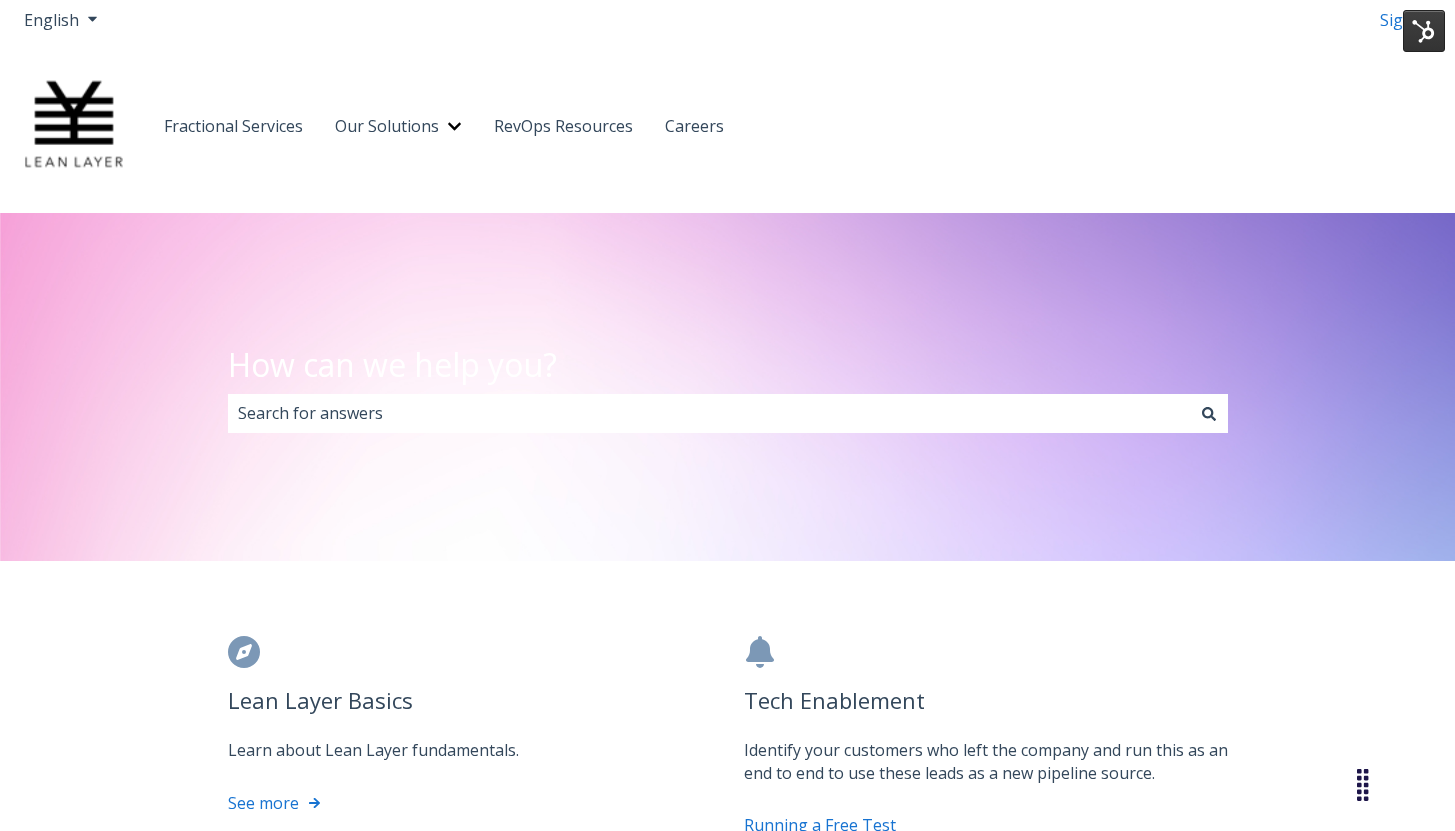 click at bounding box center (1424, 31) 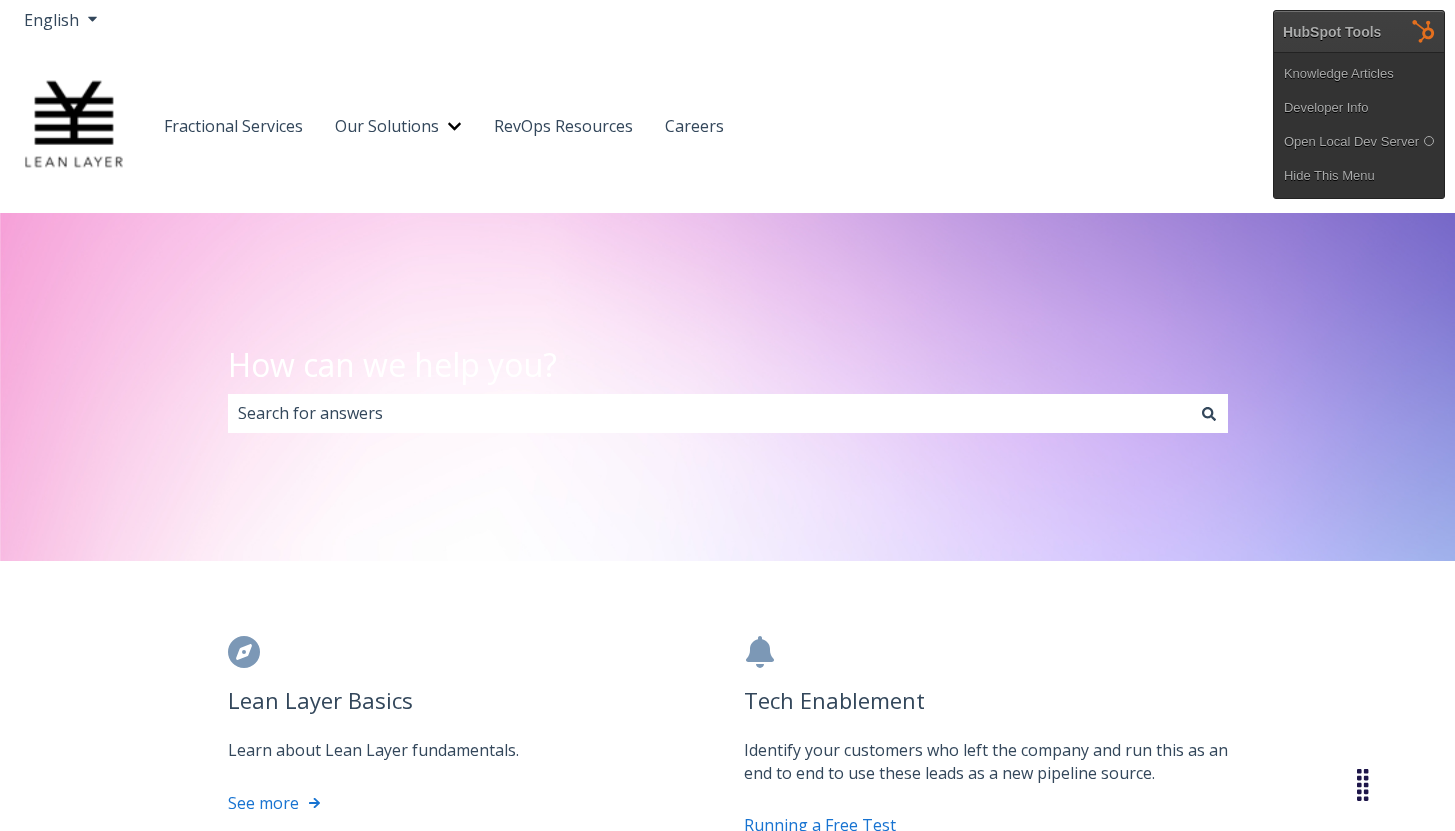 click on "Fractional Services
Our Solutions
Show submenu for Our Solutions
Revenue Tech
Revenue Analytics
Revenue Strategy
RevOps Resources
Careers
Open main navigation" at bounding box center [727, 126] 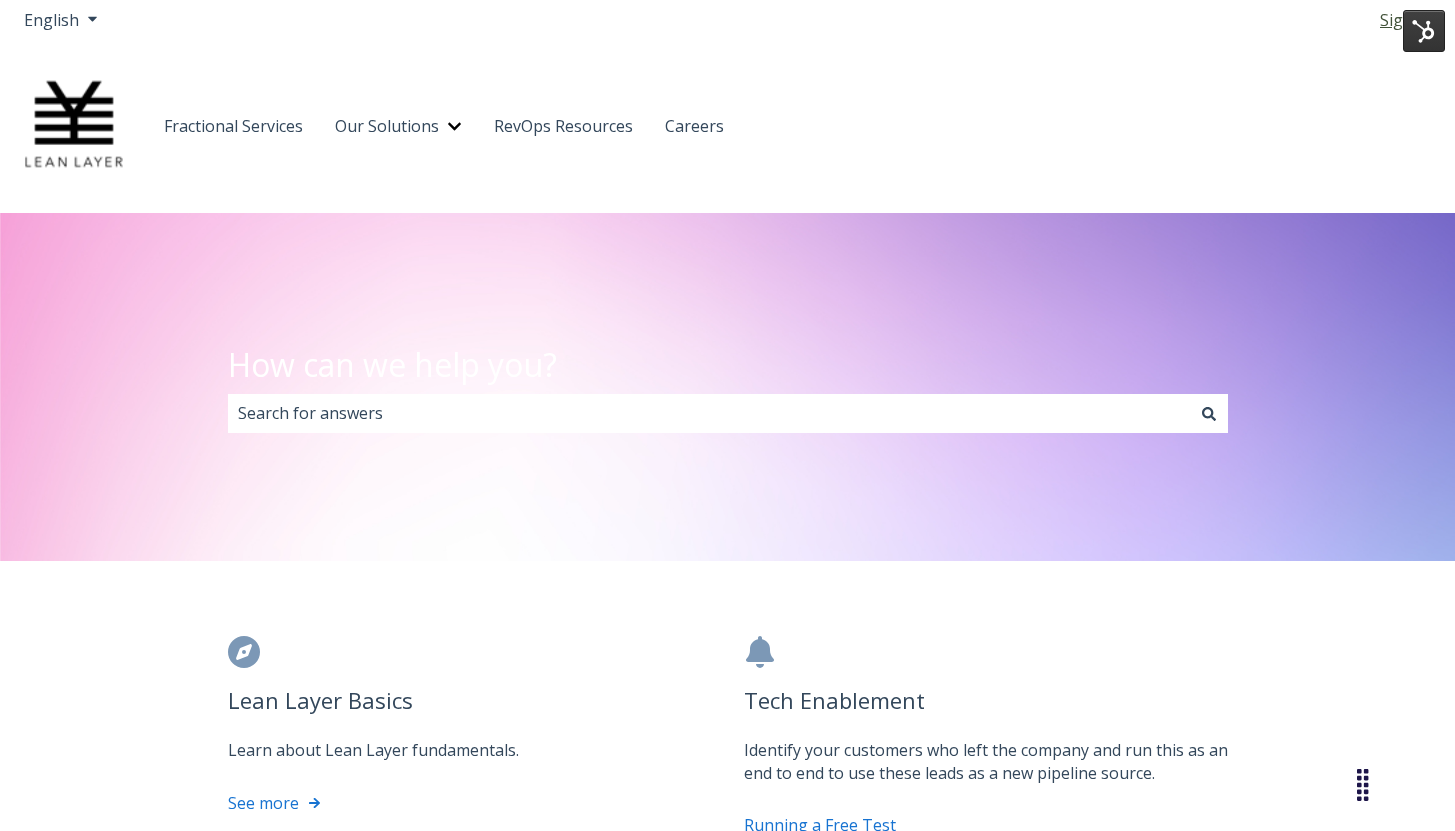 click on "Sign in" at bounding box center [1405, 20] 